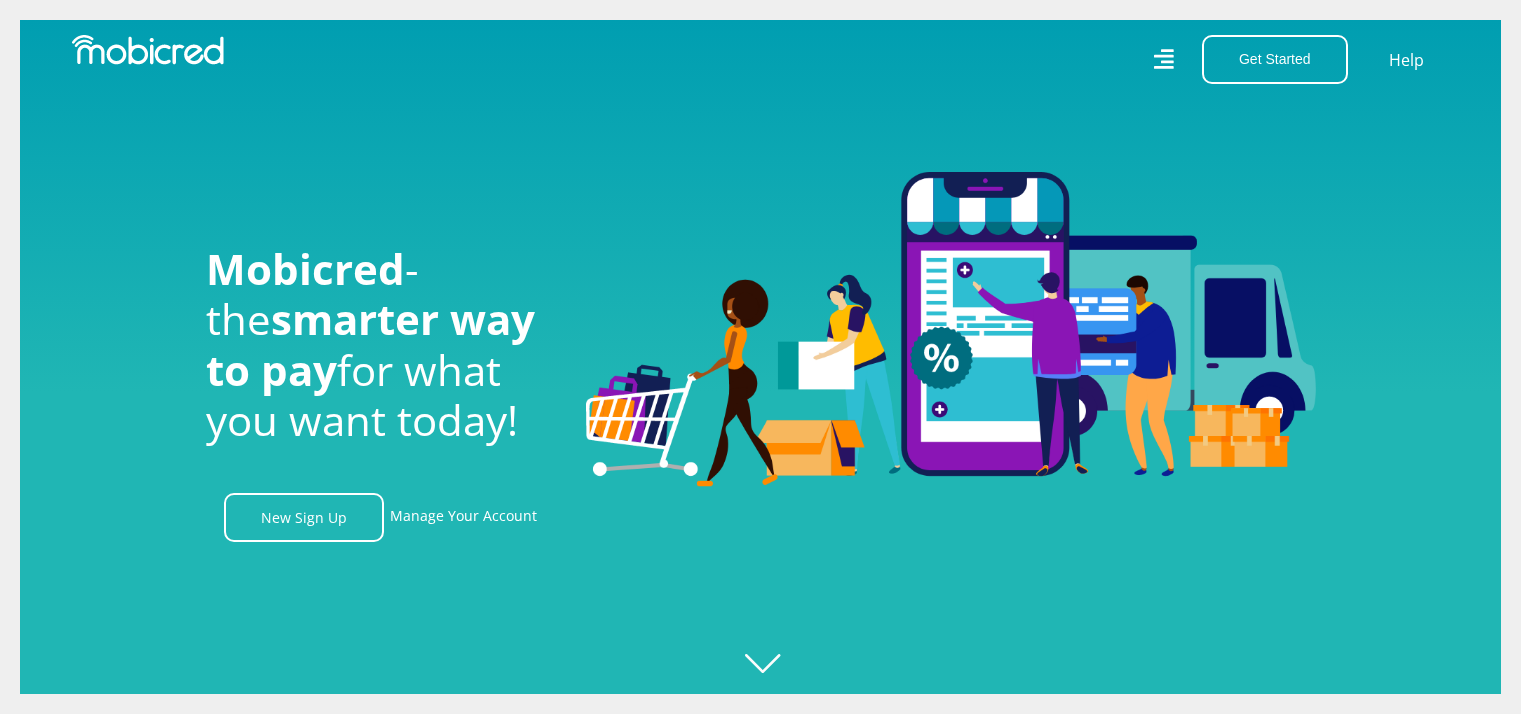 scroll, scrollTop: 0, scrollLeft: 0, axis: both 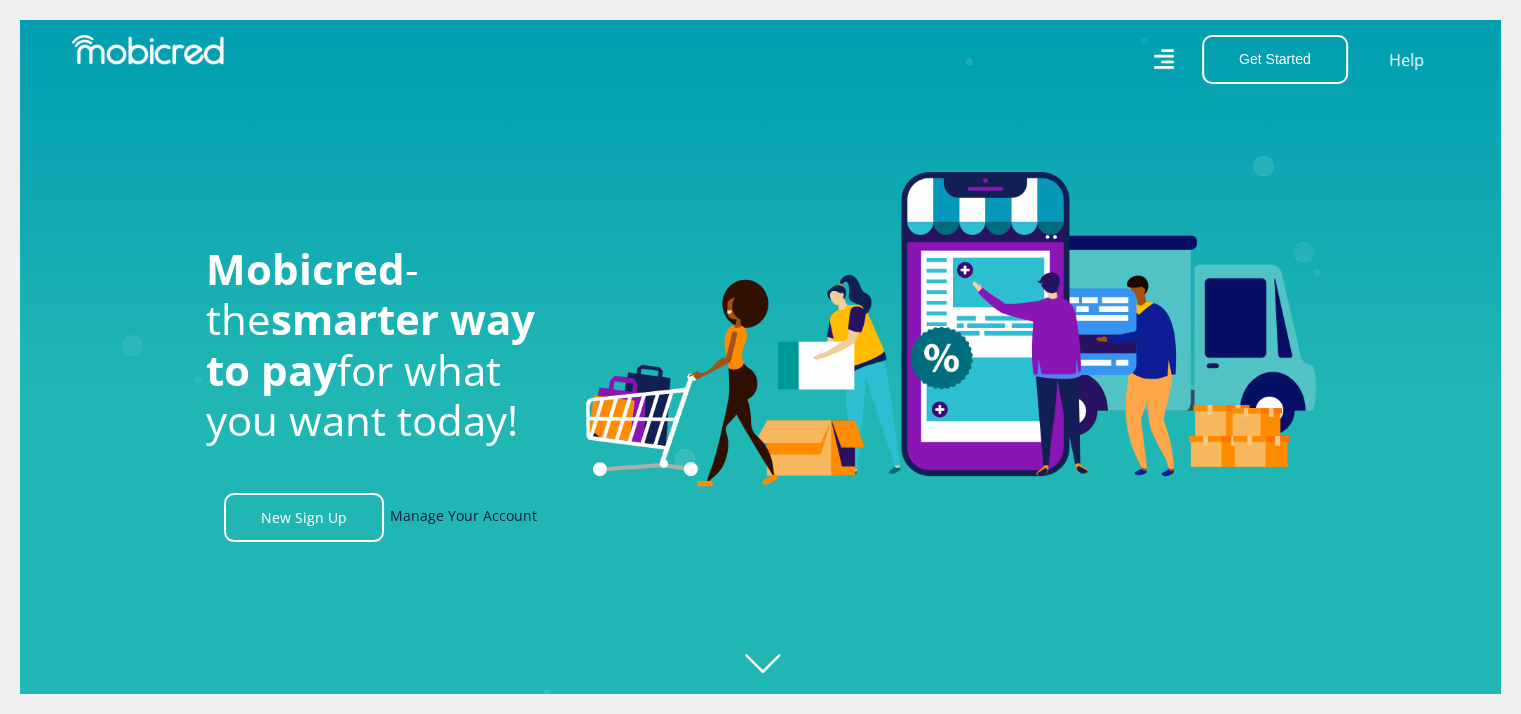click on "Manage Your Account" at bounding box center (463, 517) 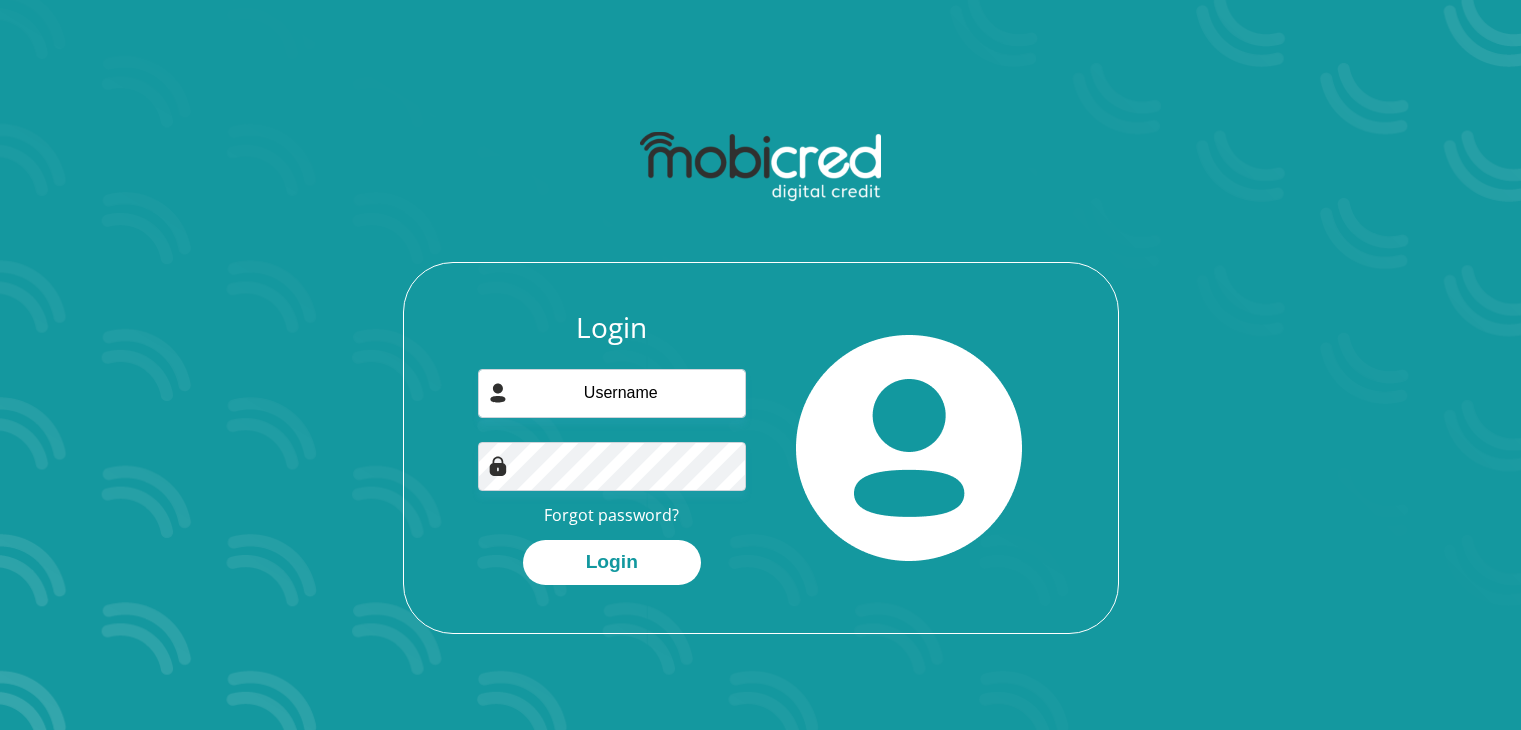 scroll, scrollTop: 0, scrollLeft: 0, axis: both 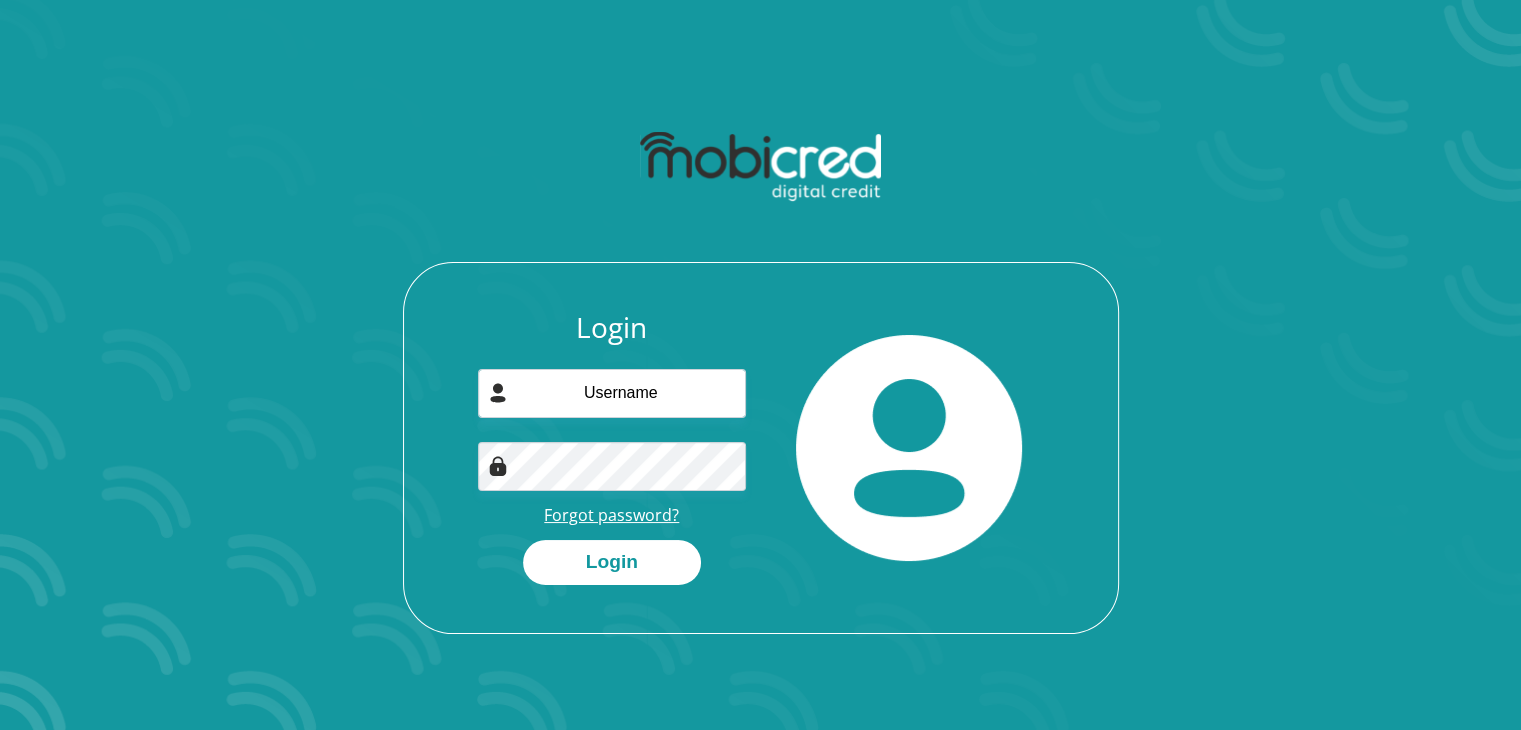 click on "Forgot password?" at bounding box center (611, 515) 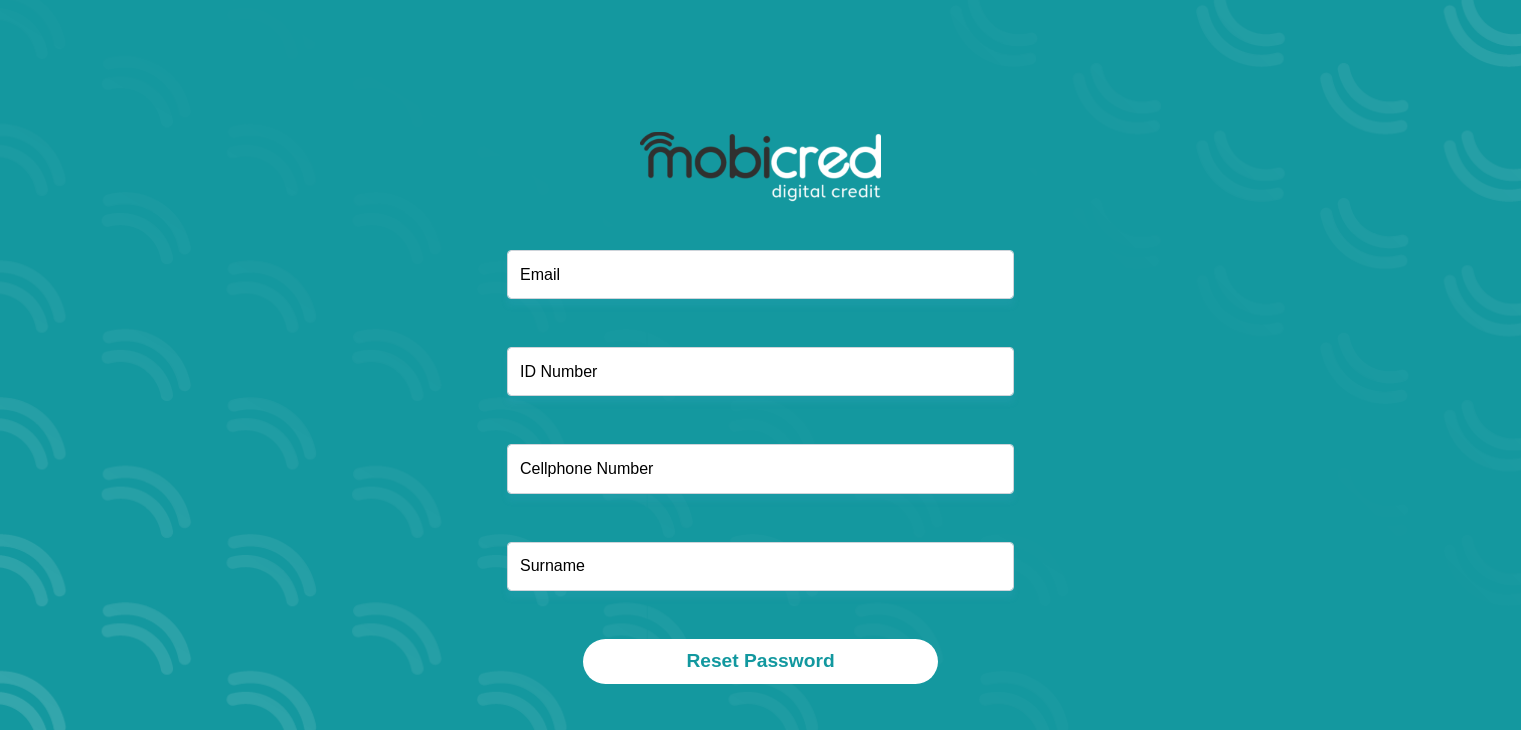 scroll, scrollTop: 0, scrollLeft: 0, axis: both 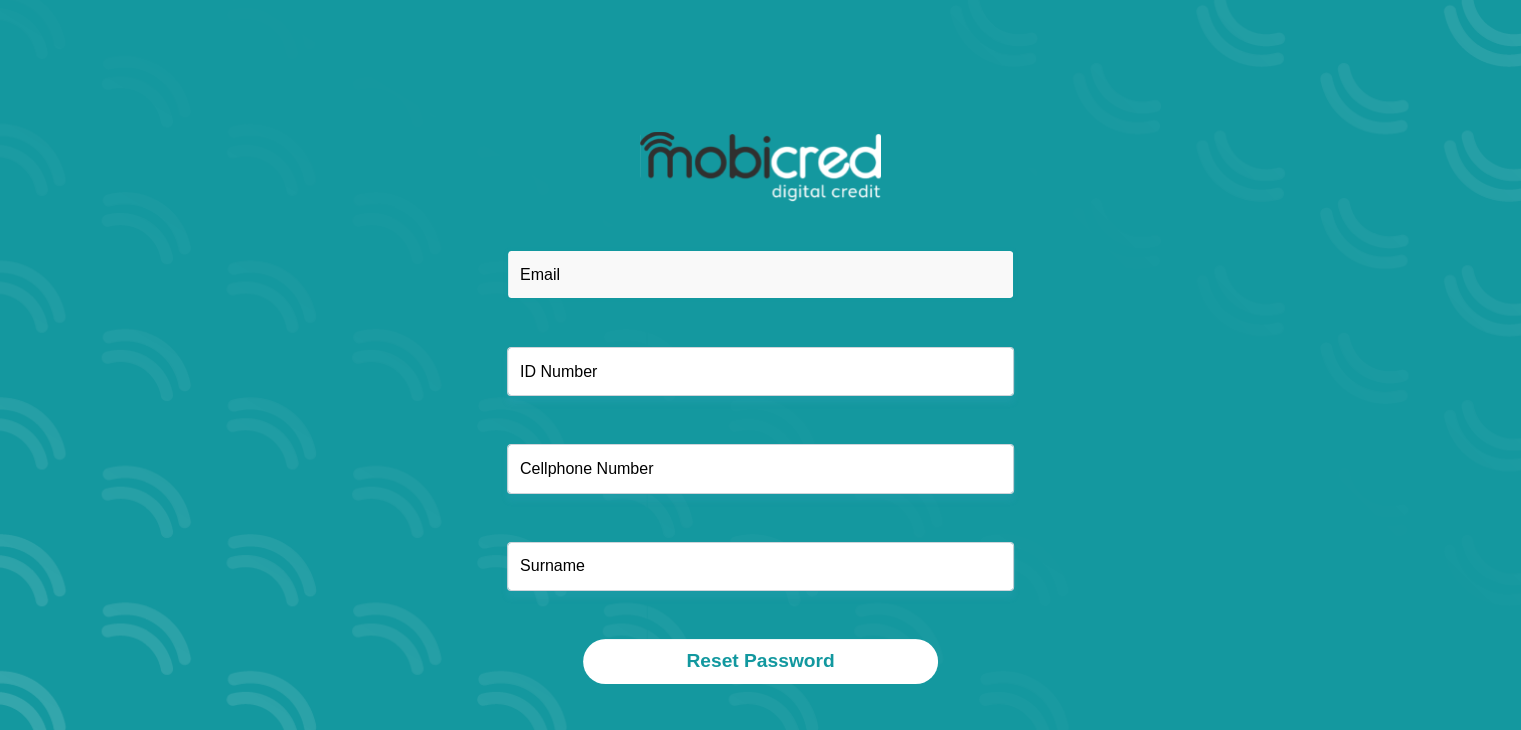click at bounding box center (760, 274) 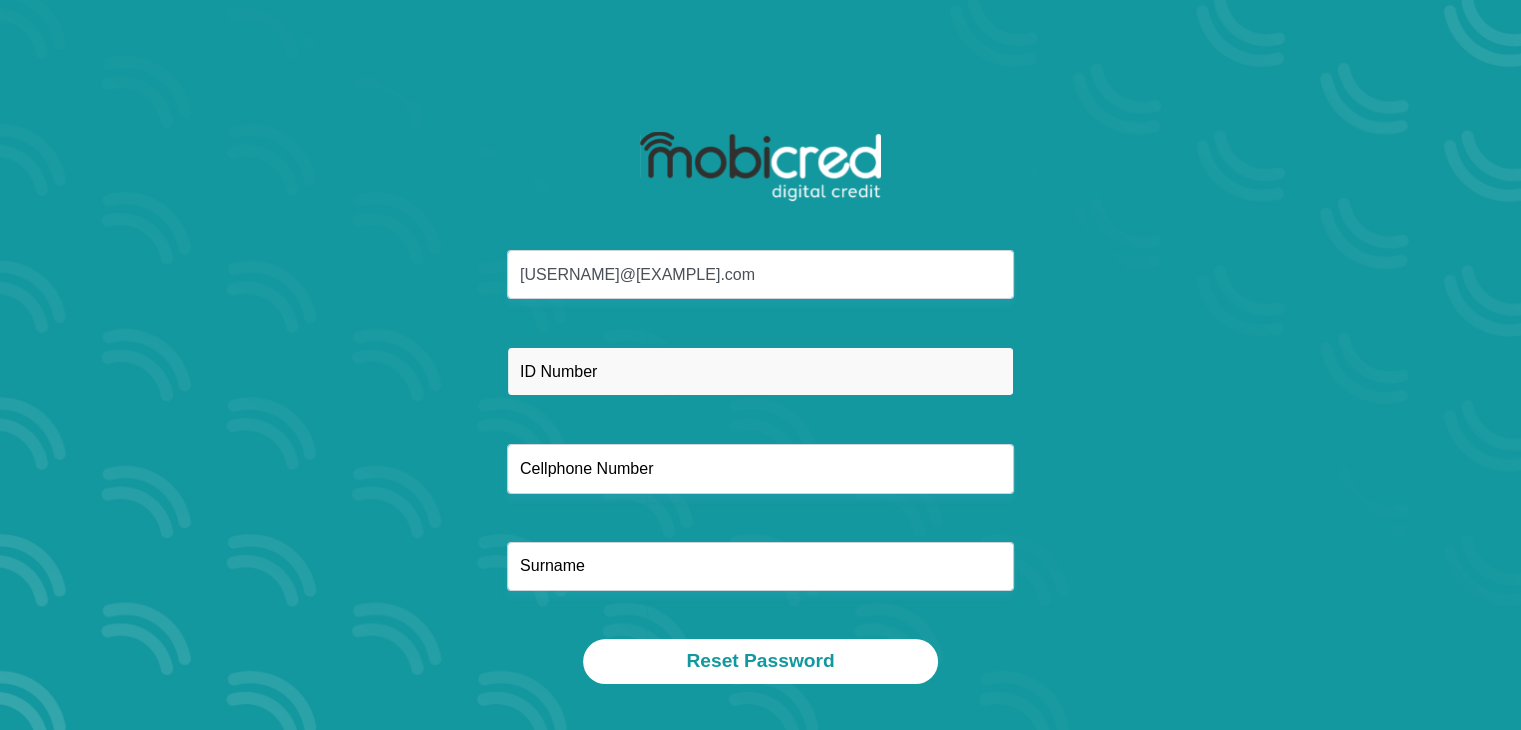 click at bounding box center (760, 371) 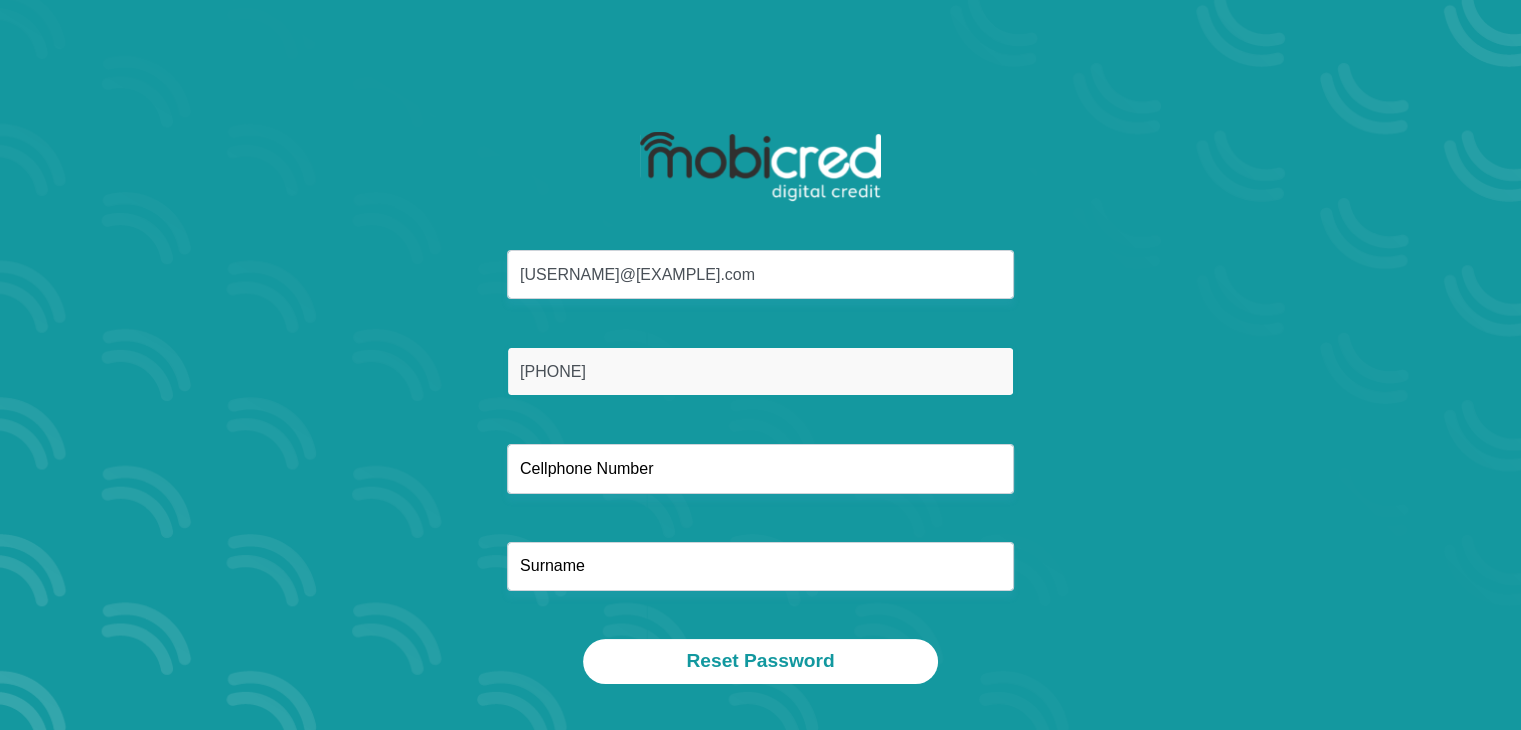 type on "7302105068087" 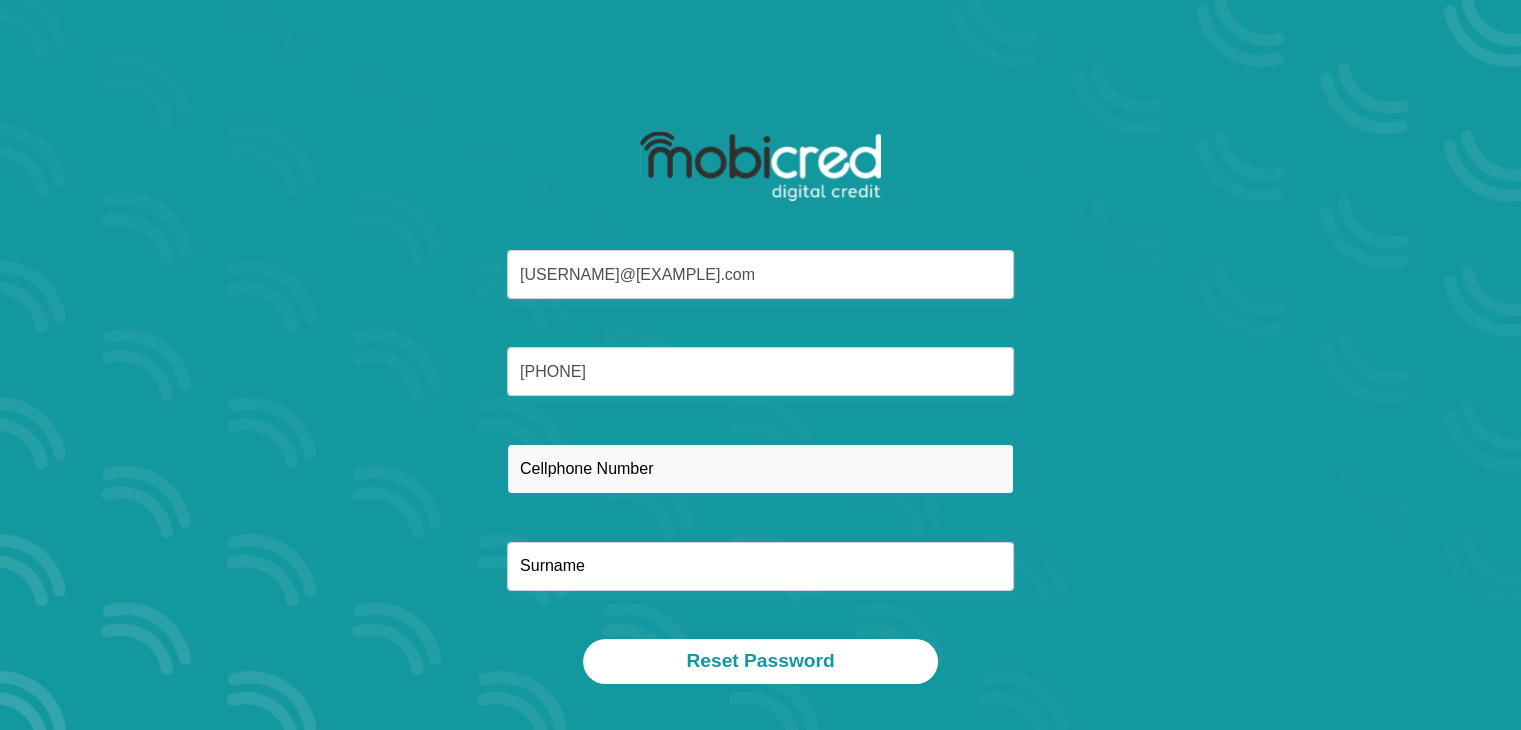 click at bounding box center (760, 468) 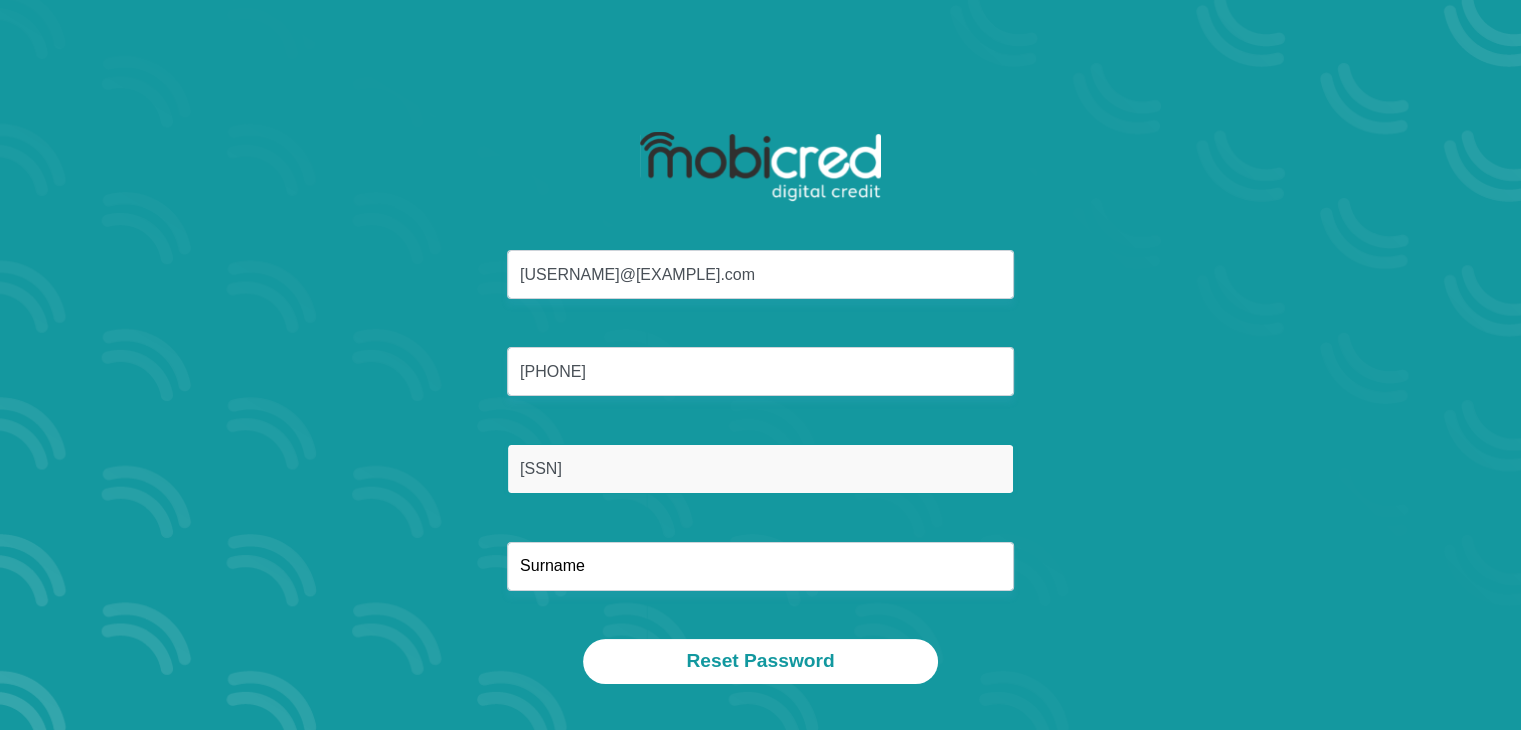 type on "0796332411" 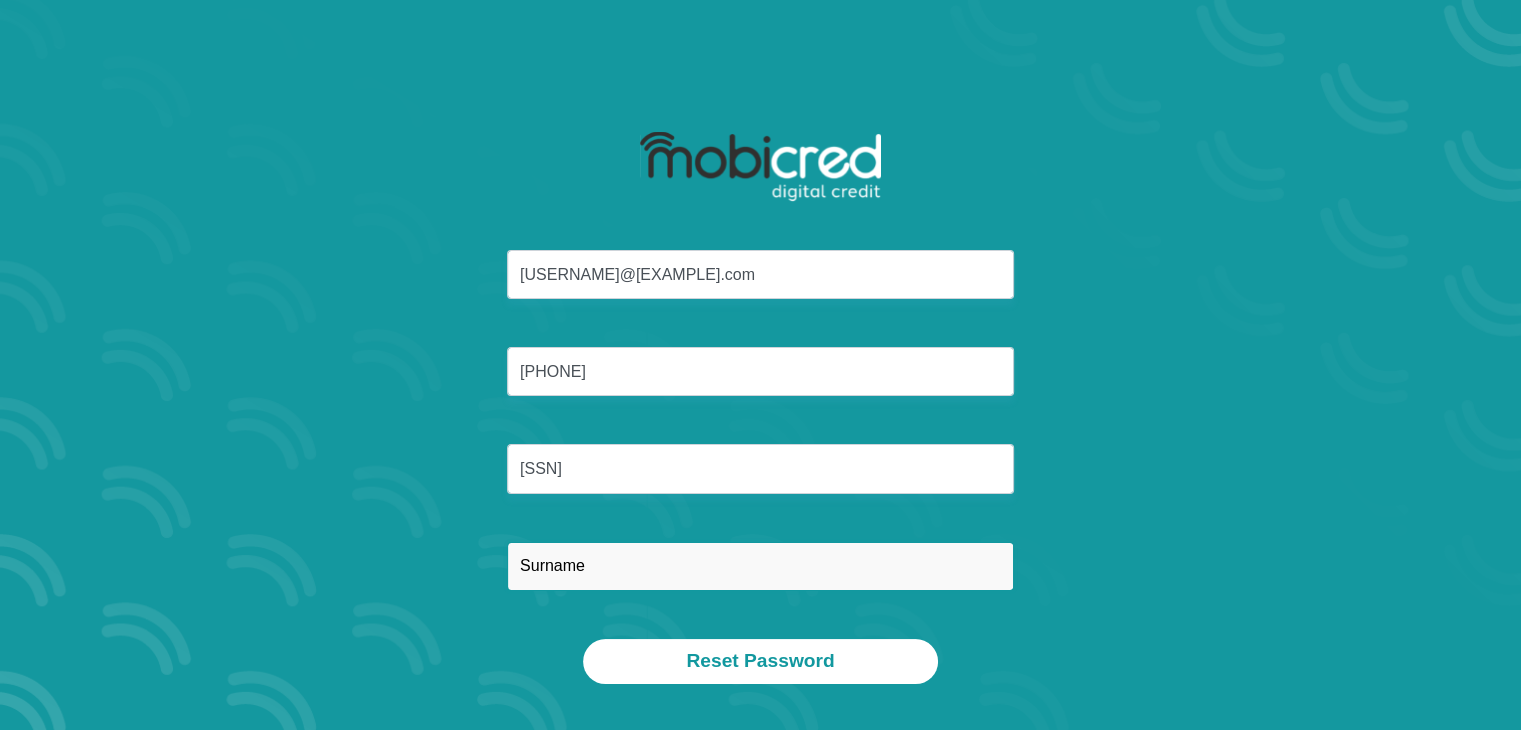 click at bounding box center [760, 566] 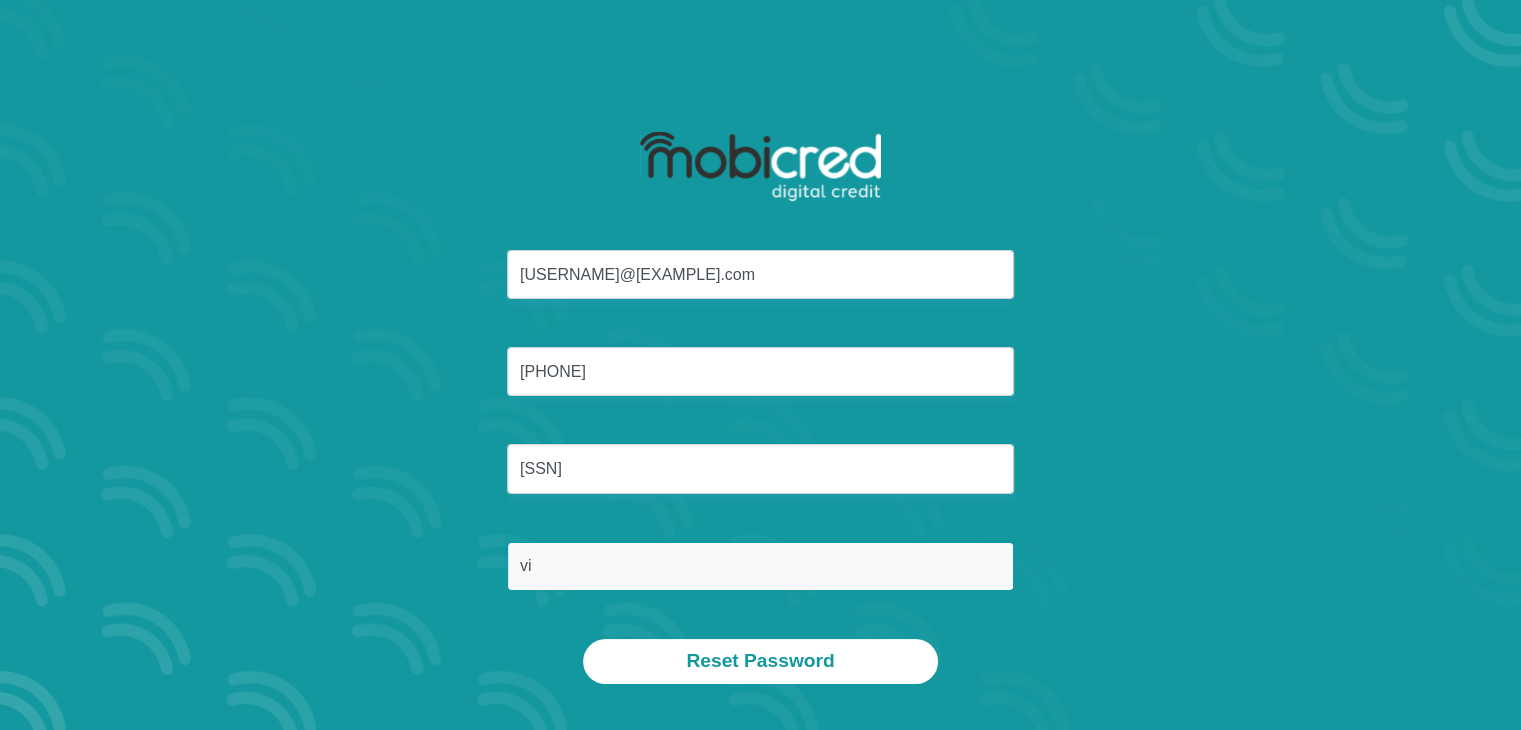 type on "v" 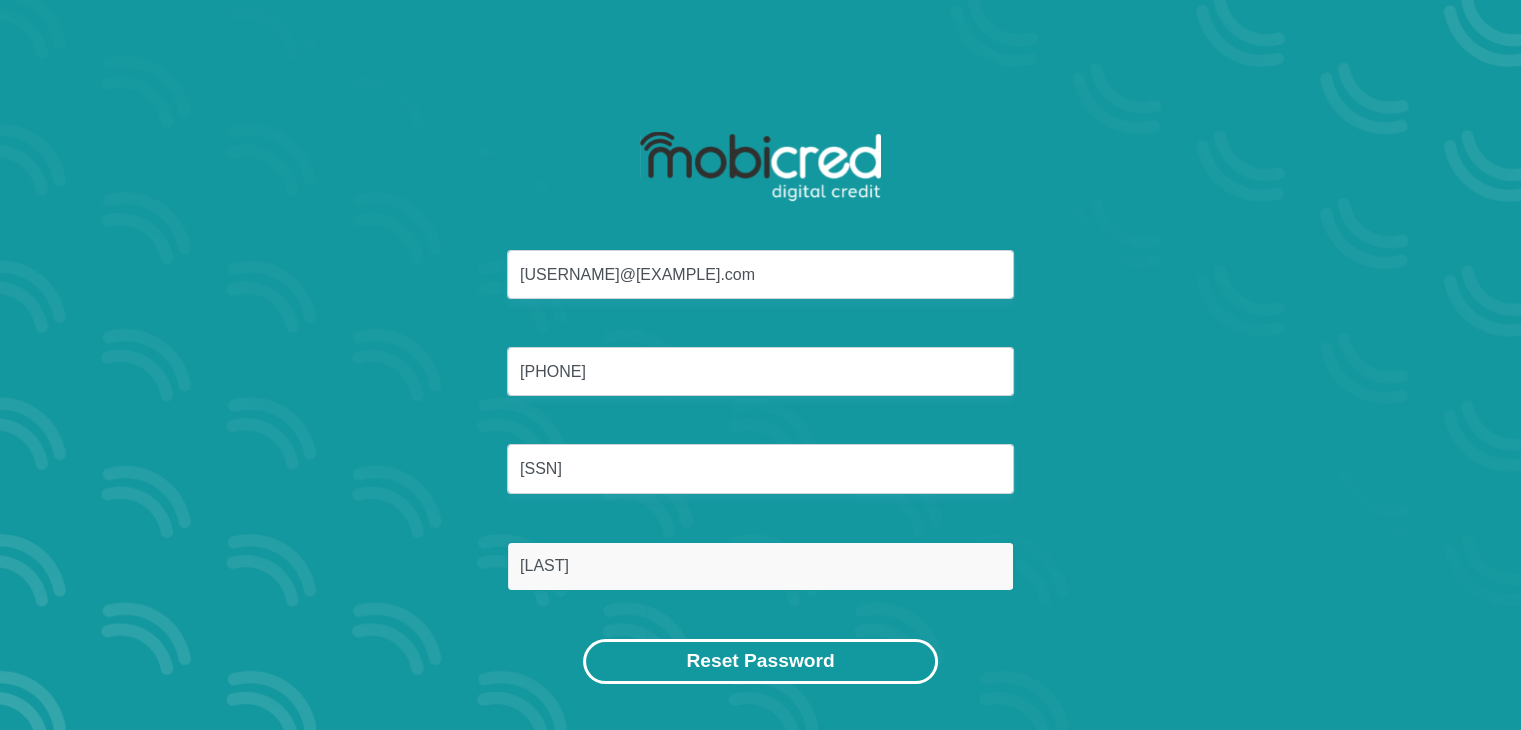 type on "VILJOEN" 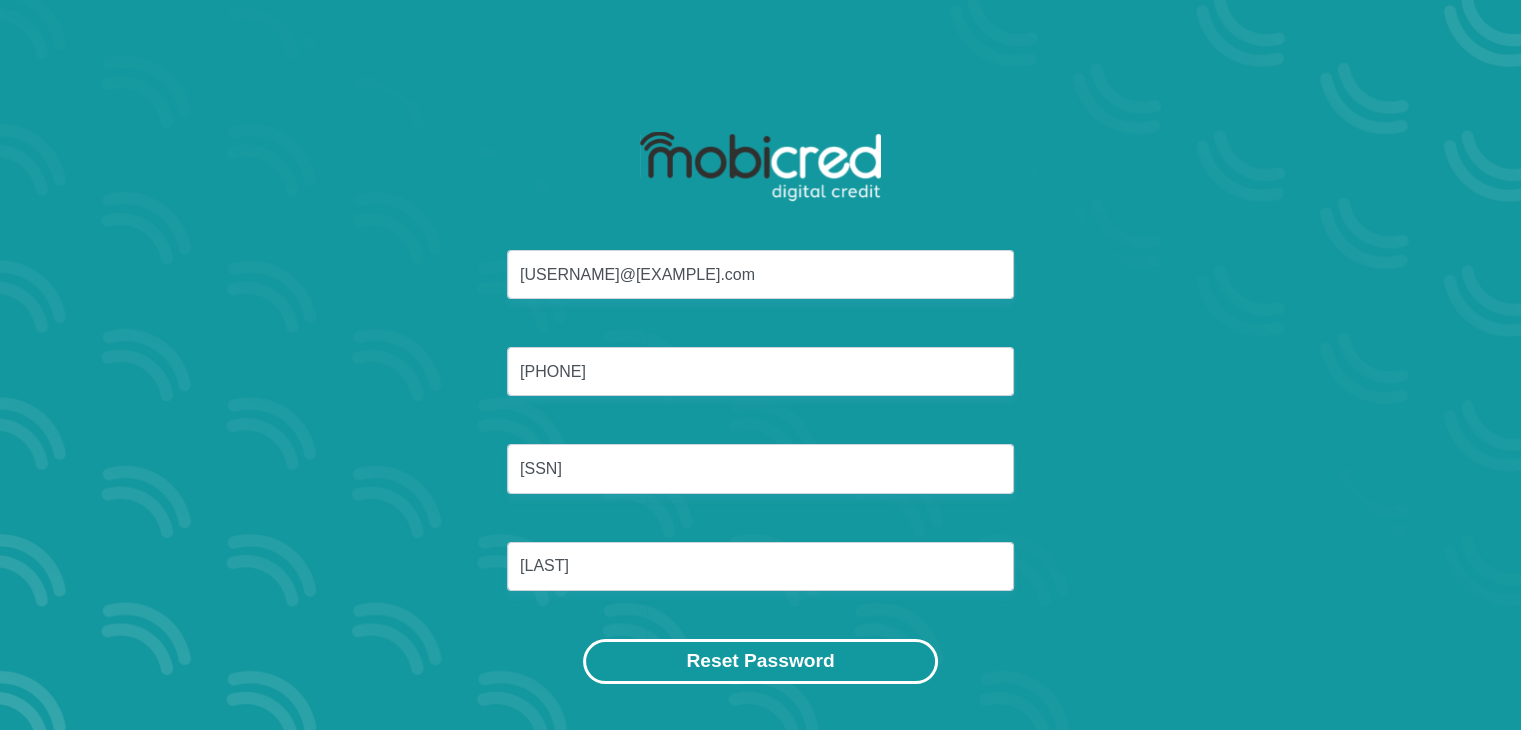 click on "Reset Password" at bounding box center [760, 661] 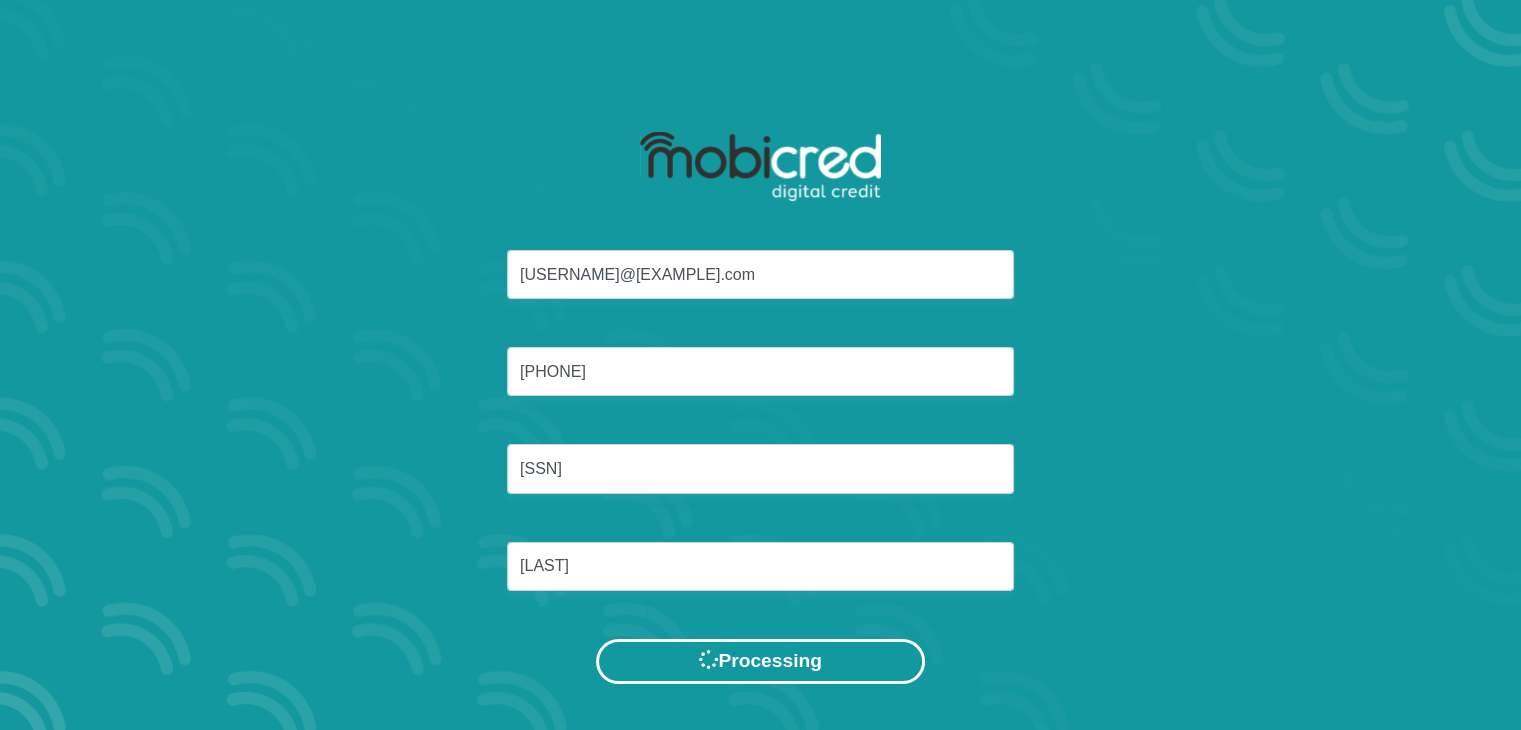 scroll, scrollTop: 0, scrollLeft: 0, axis: both 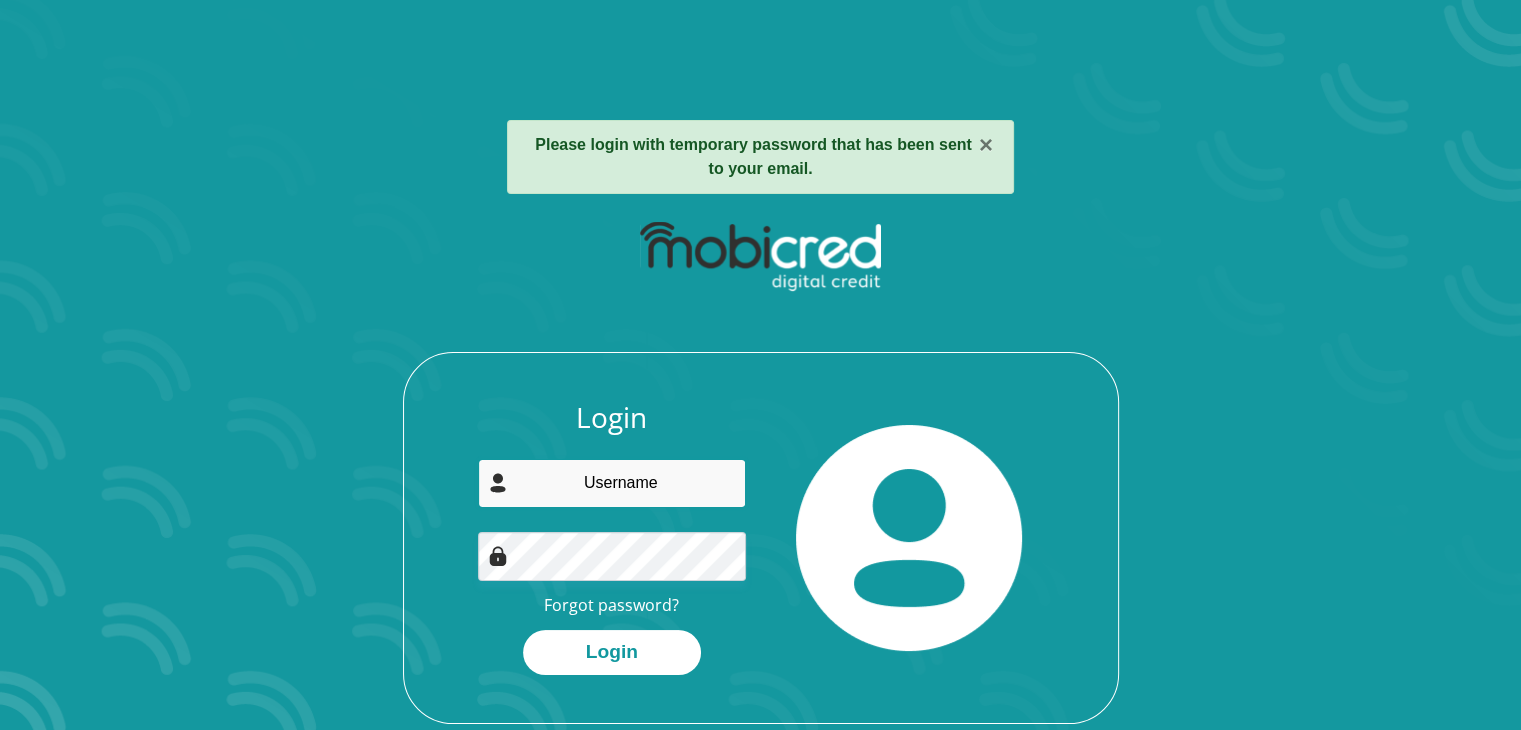 click at bounding box center [612, 483] 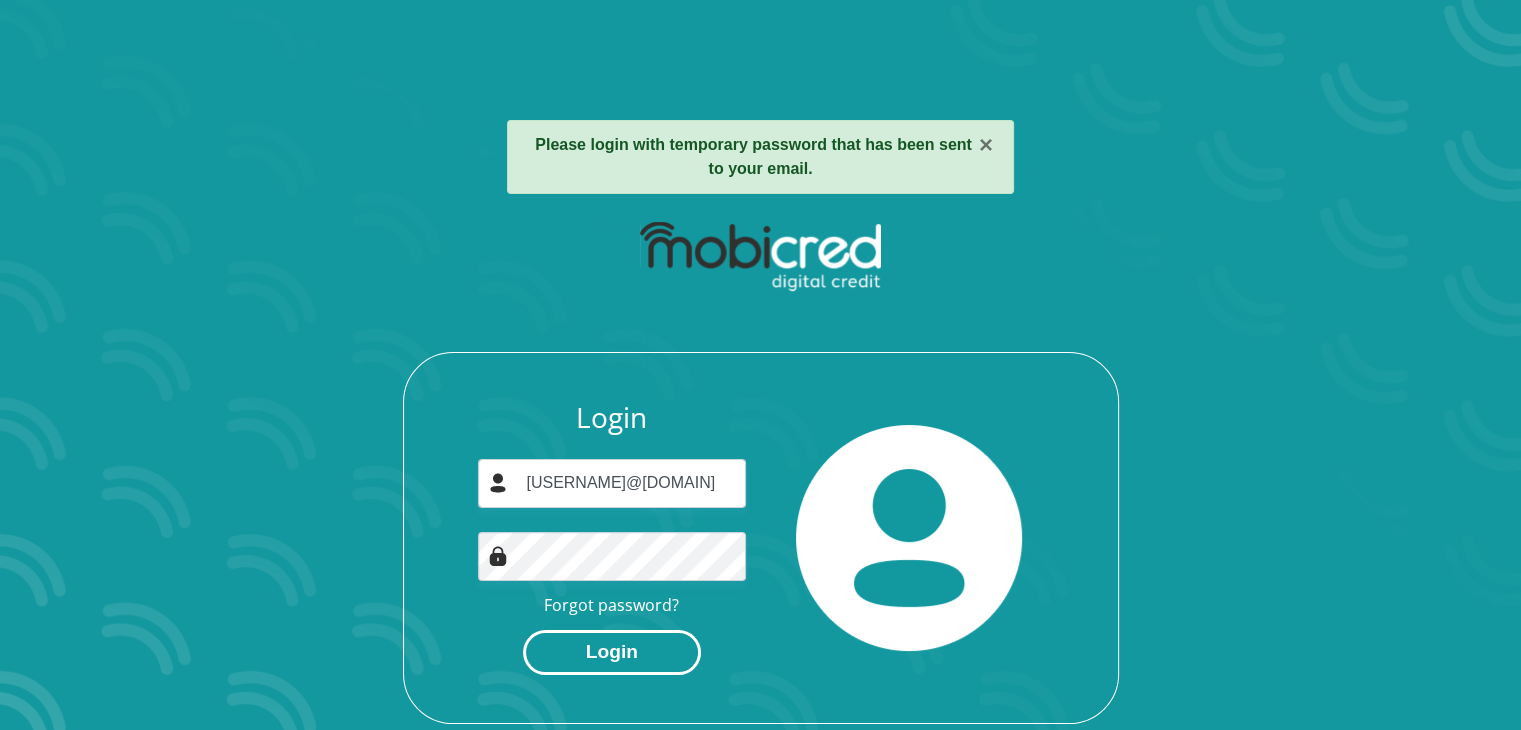 click on "Login" at bounding box center [612, 652] 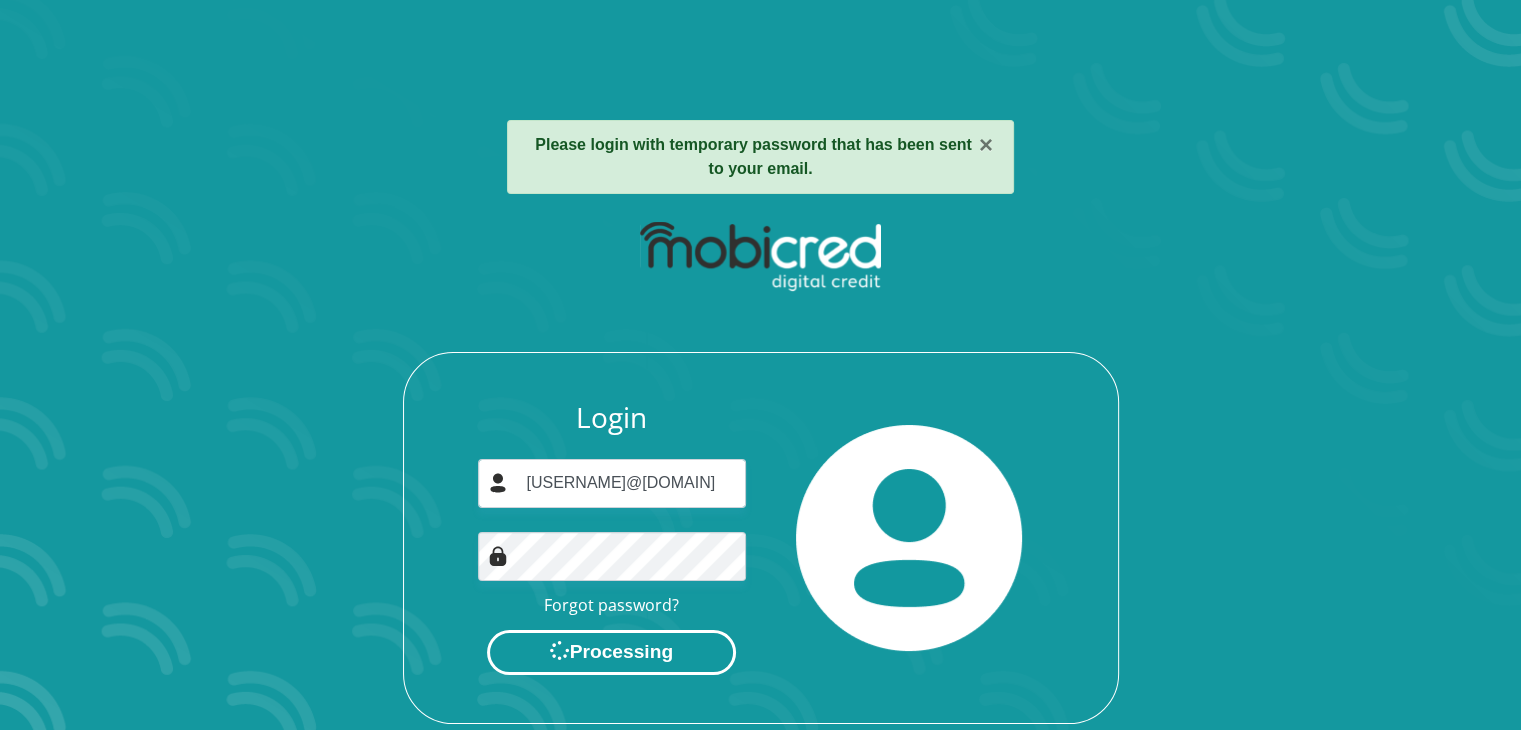 scroll, scrollTop: 0, scrollLeft: 0, axis: both 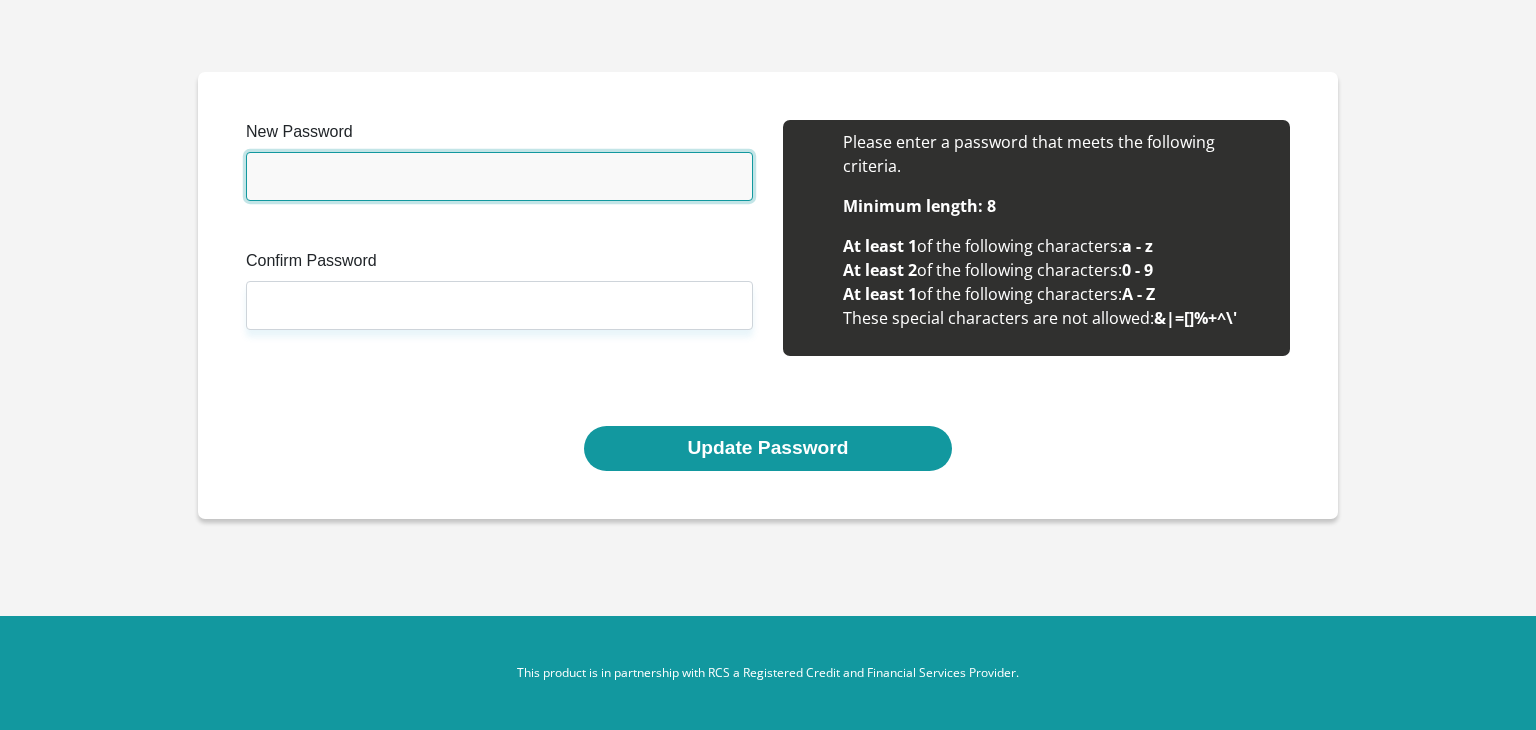 click on "New Password" at bounding box center (499, 176) 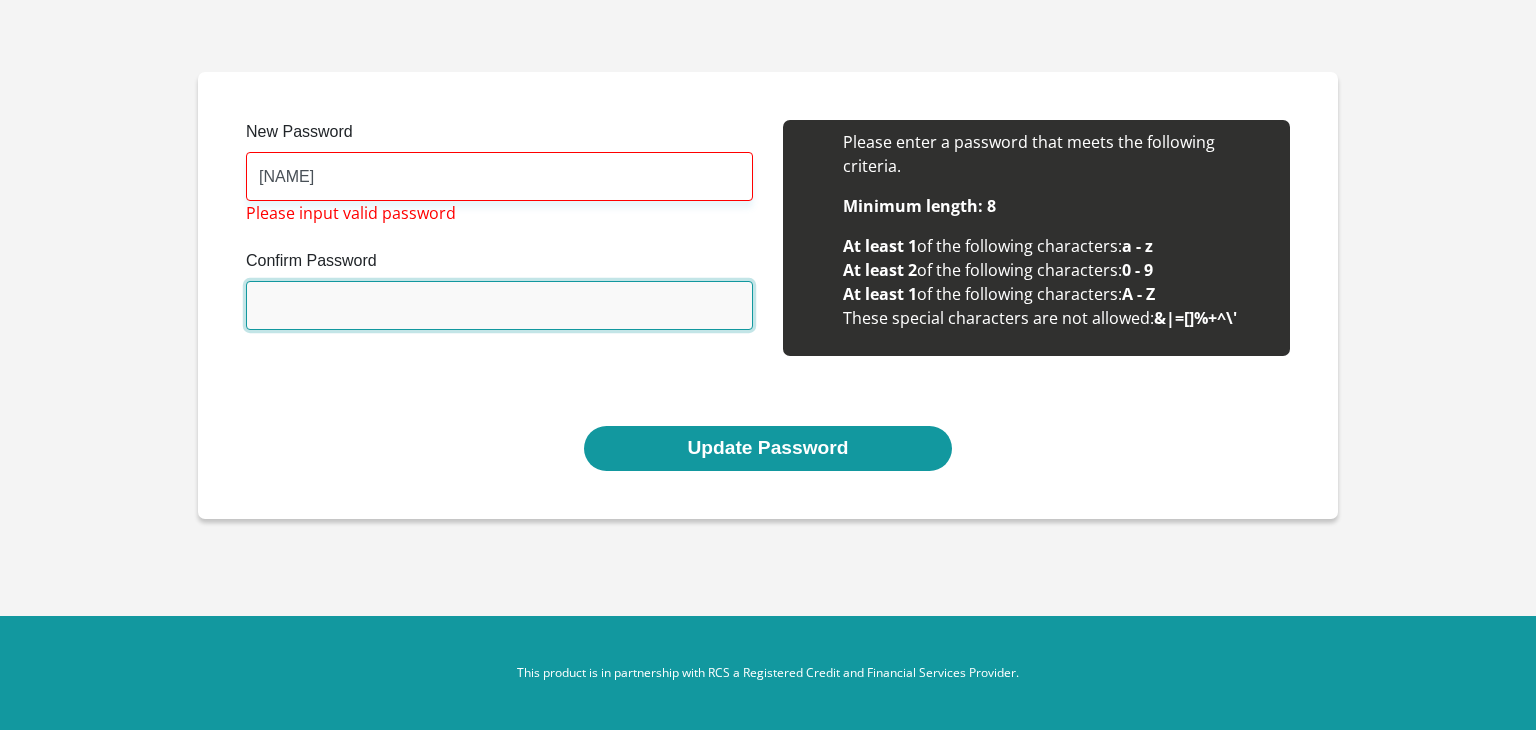 click on "Confirm Password" at bounding box center [499, 305] 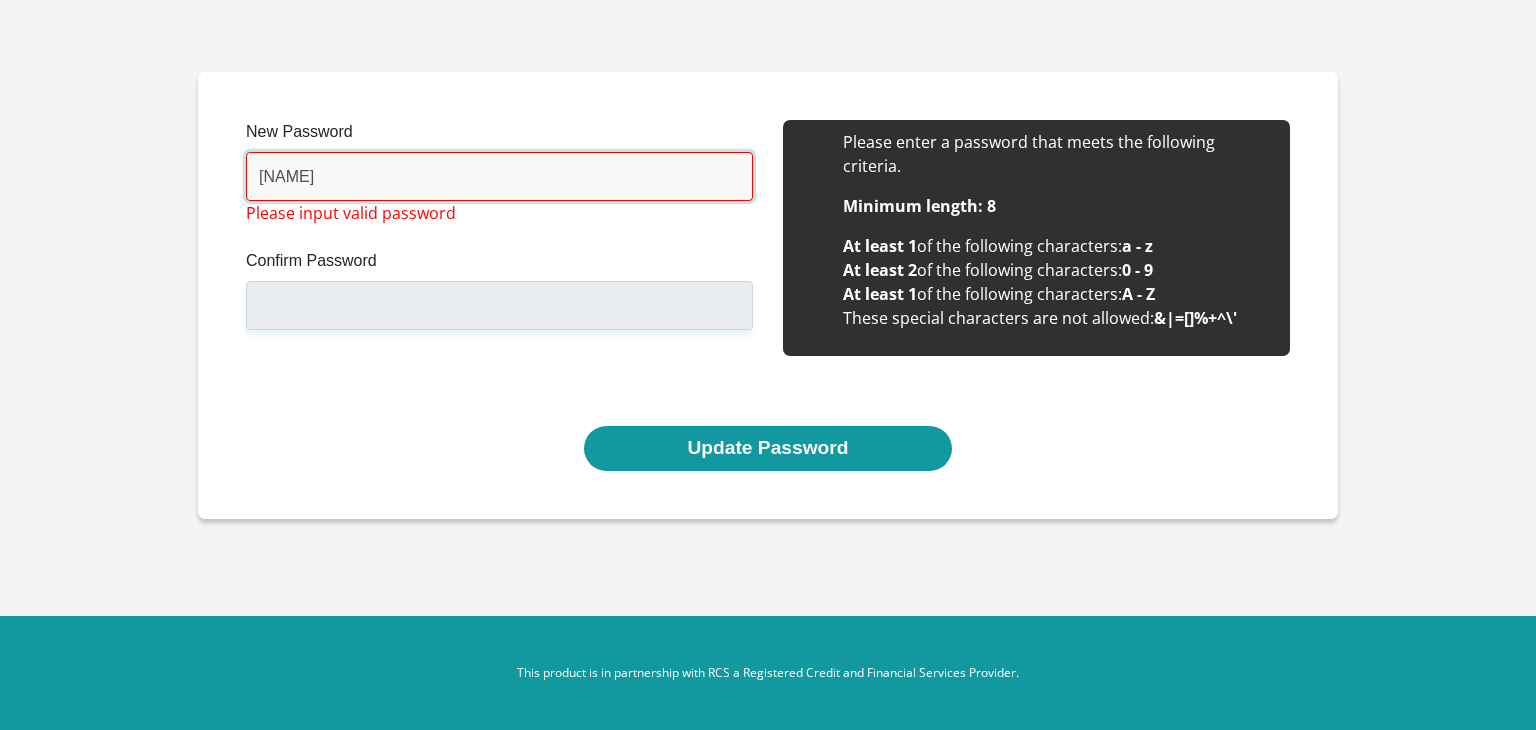 click on "Mike1973" at bounding box center [499, 176] 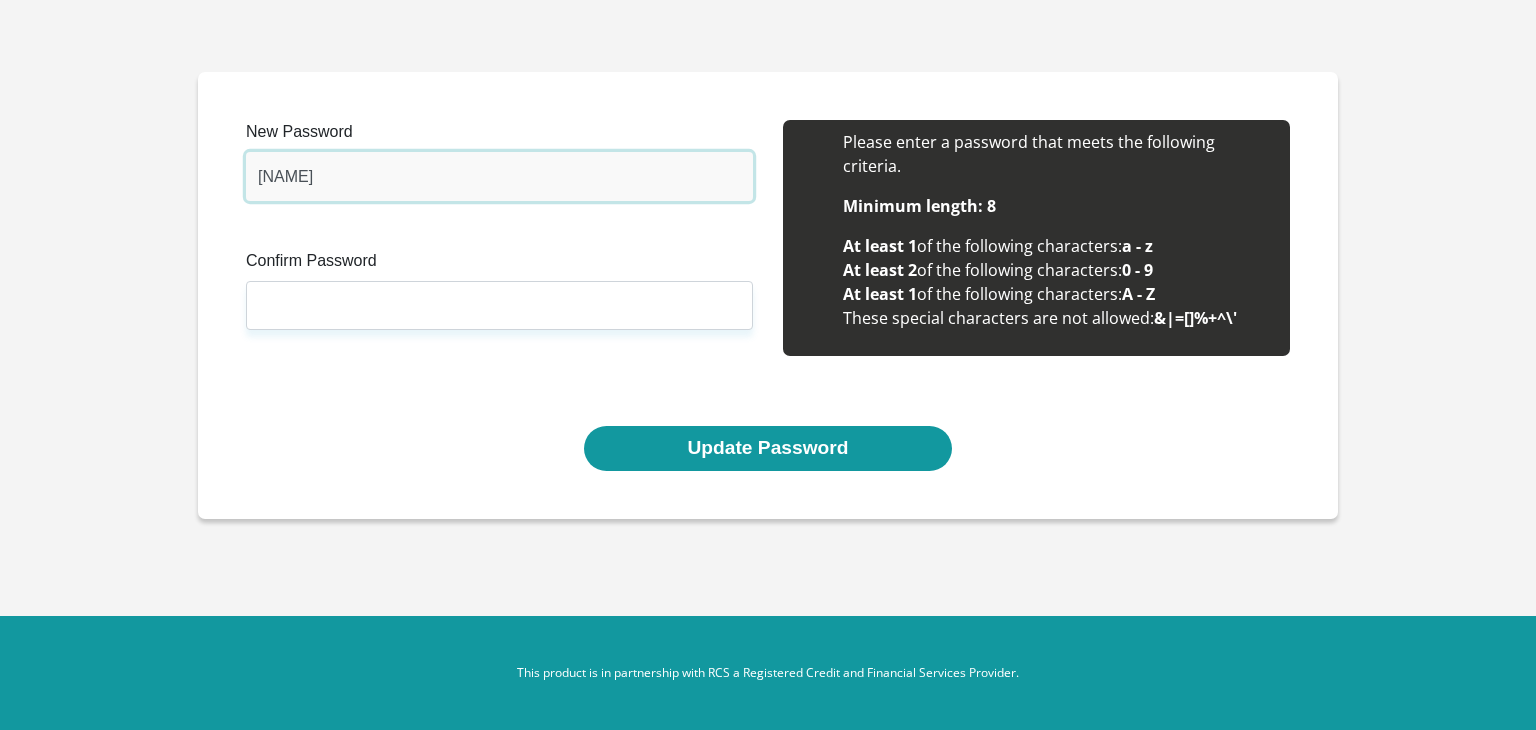 drag, startPoint x: 292, startPoint y: 176, endPoint x: 562, endPoint y: 139, distance: 272.5234 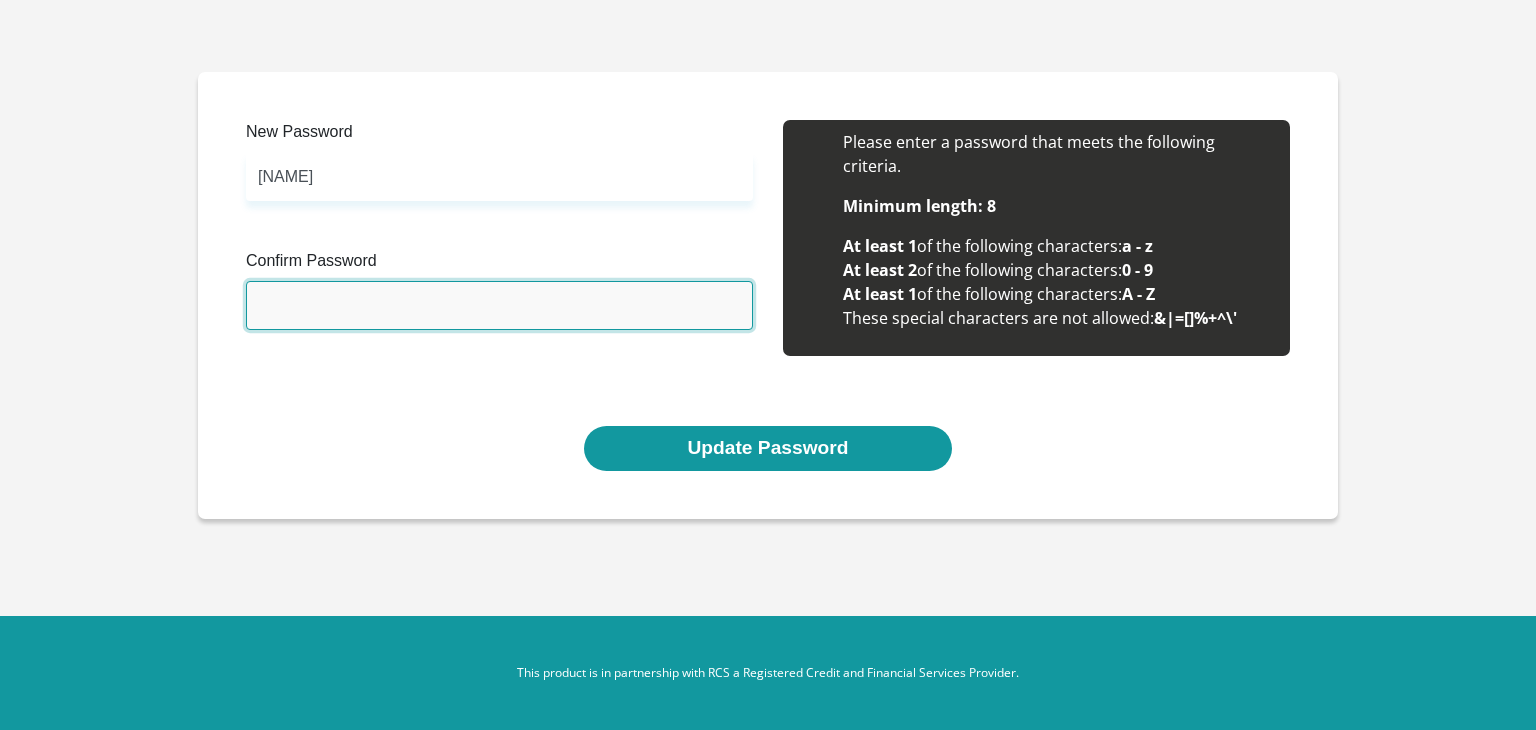 click on "Confirm Password" at bounding box center (499, 305) 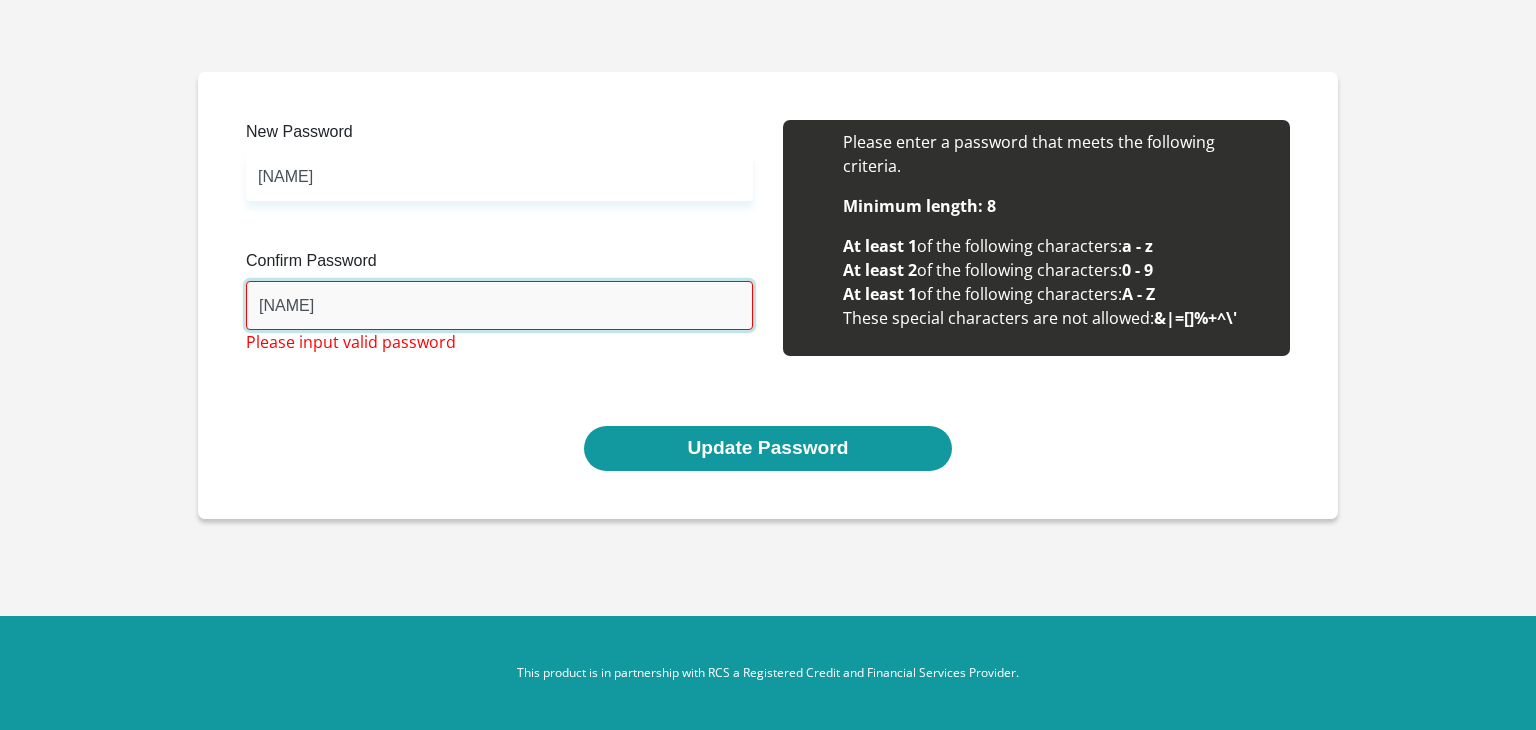 type on "MikeV" 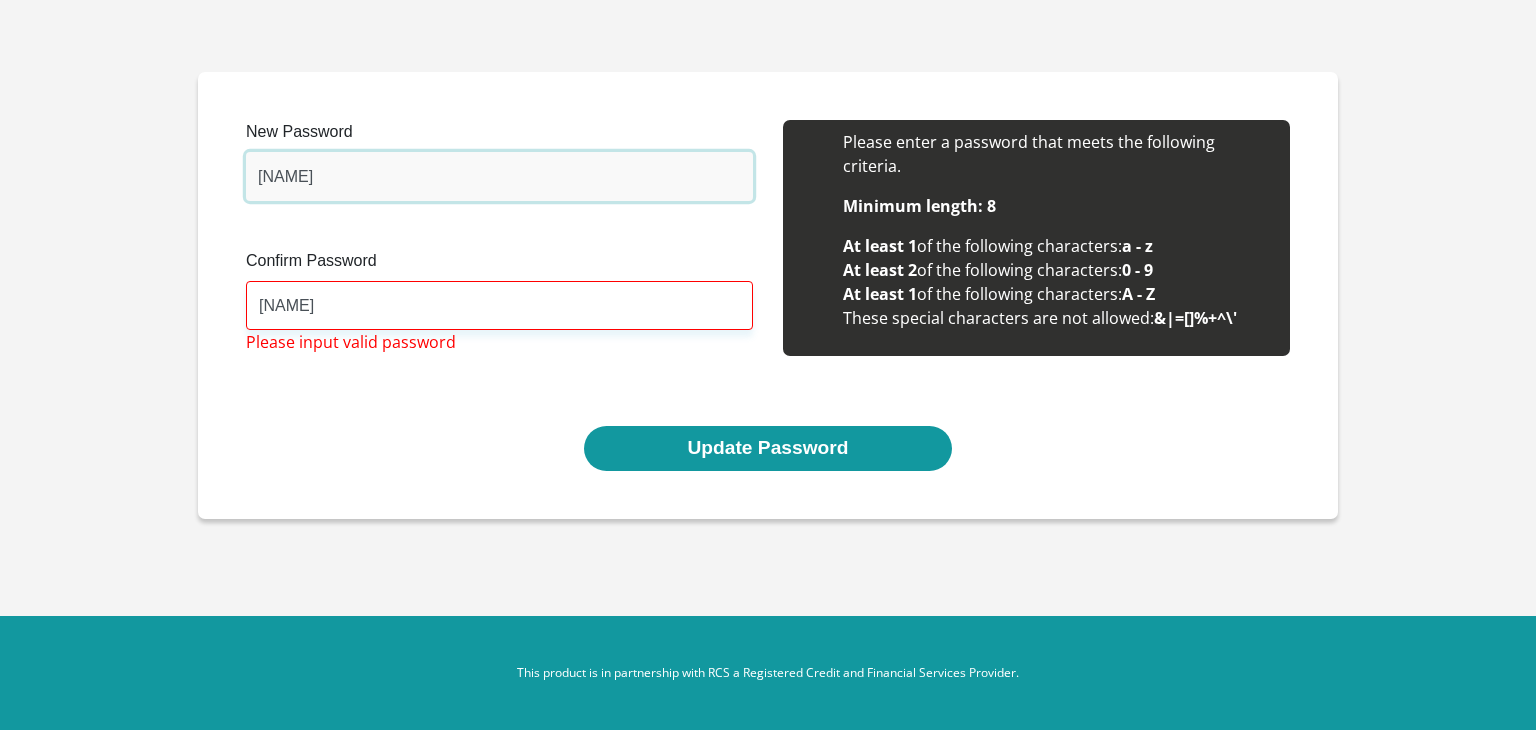 click on "MikeVIljoen1973" at bounding box center [499, 176] 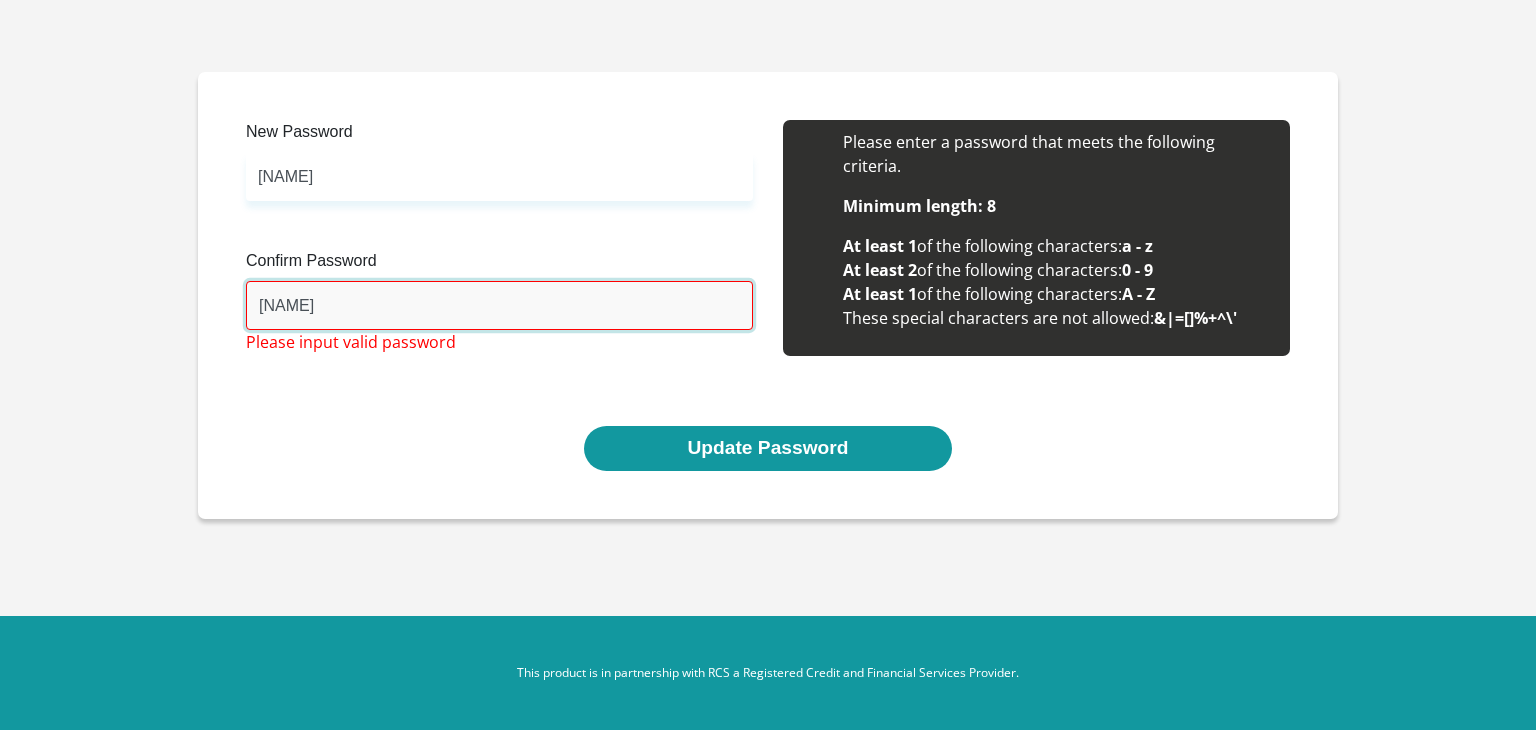click on "MikeV" at bounding box center [499, 305] 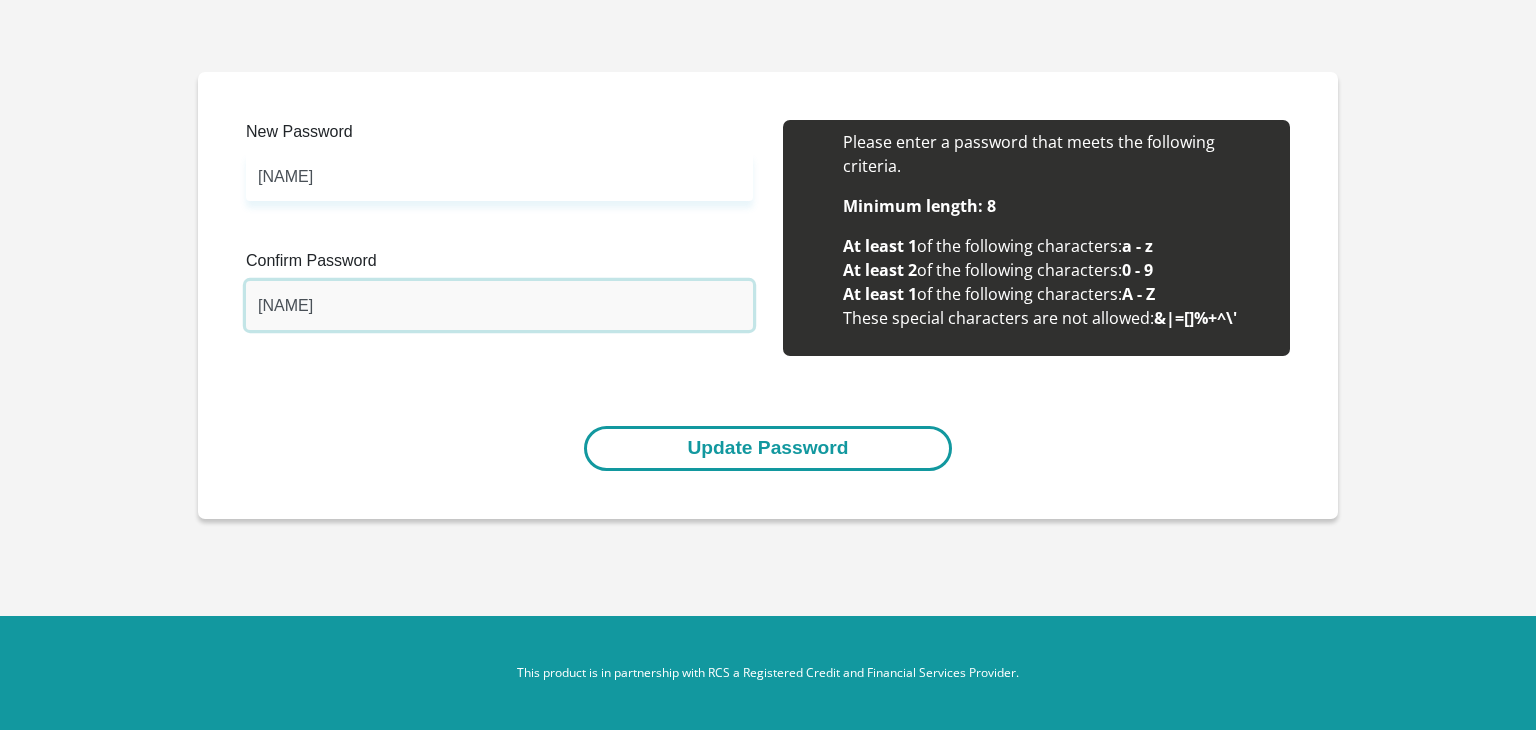 type on "MikeViljoen1973" 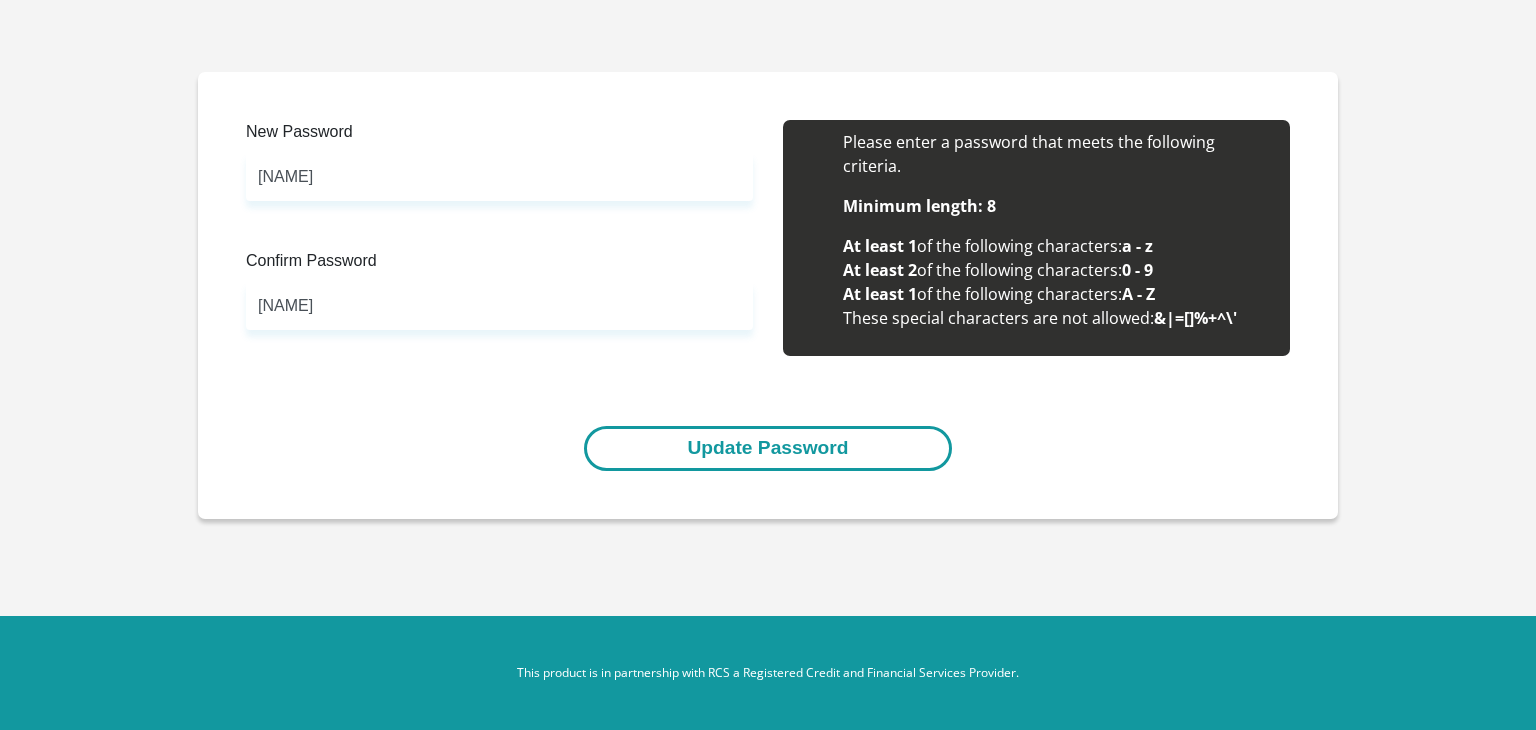 click on "Update Password" at bounding box center (767, 448) 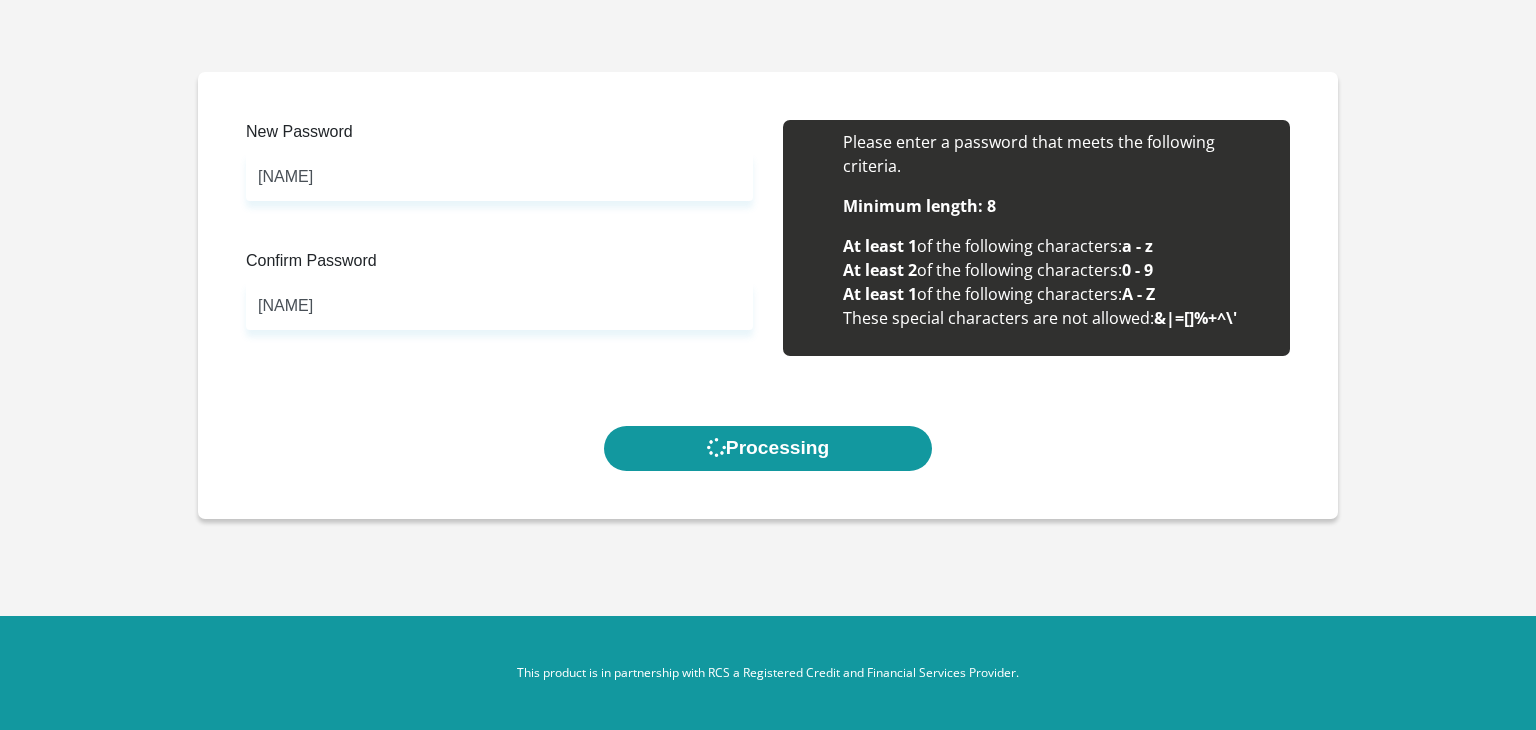 scroll, scrollTop: 0, scrollLeft: 0, axis: both 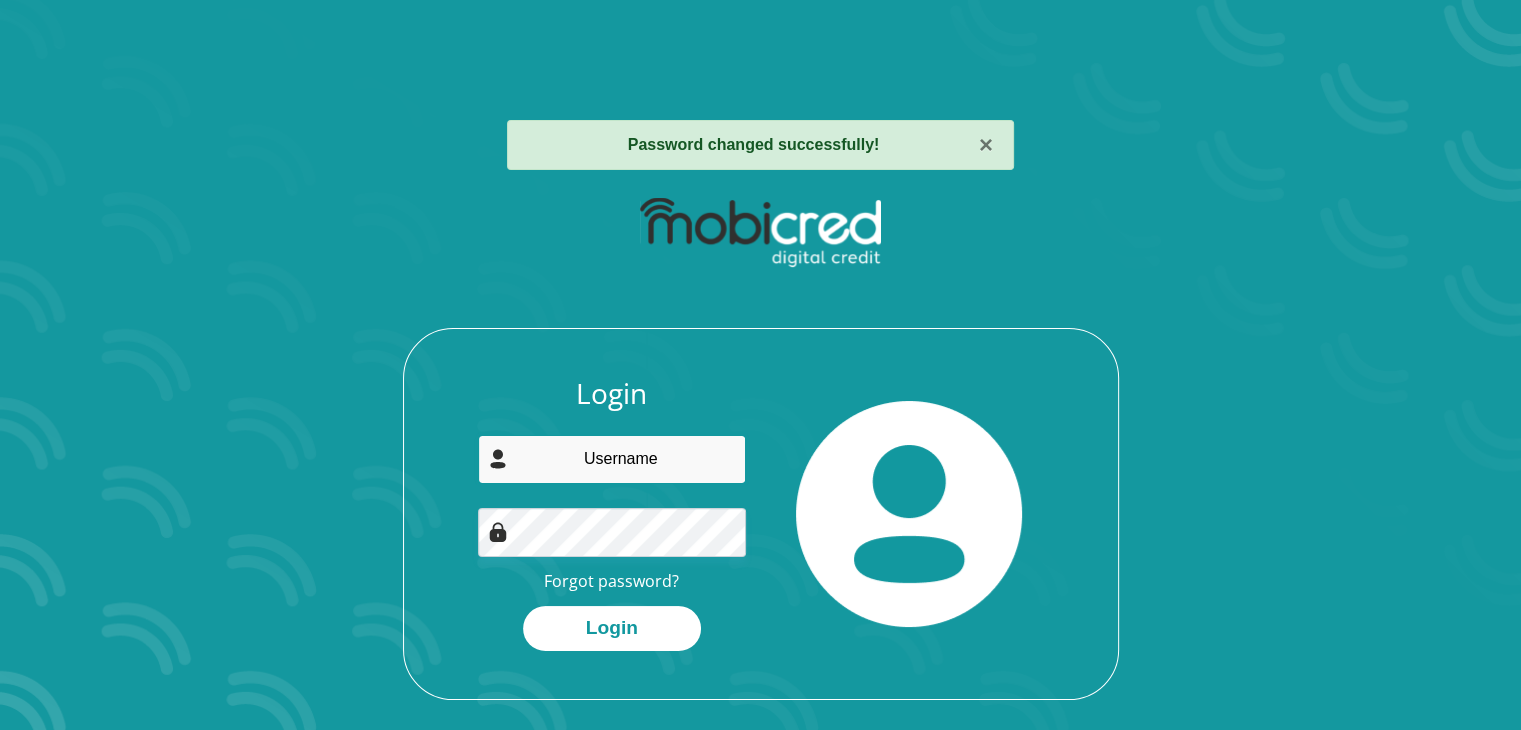 click at bounding box center (612, 459) 